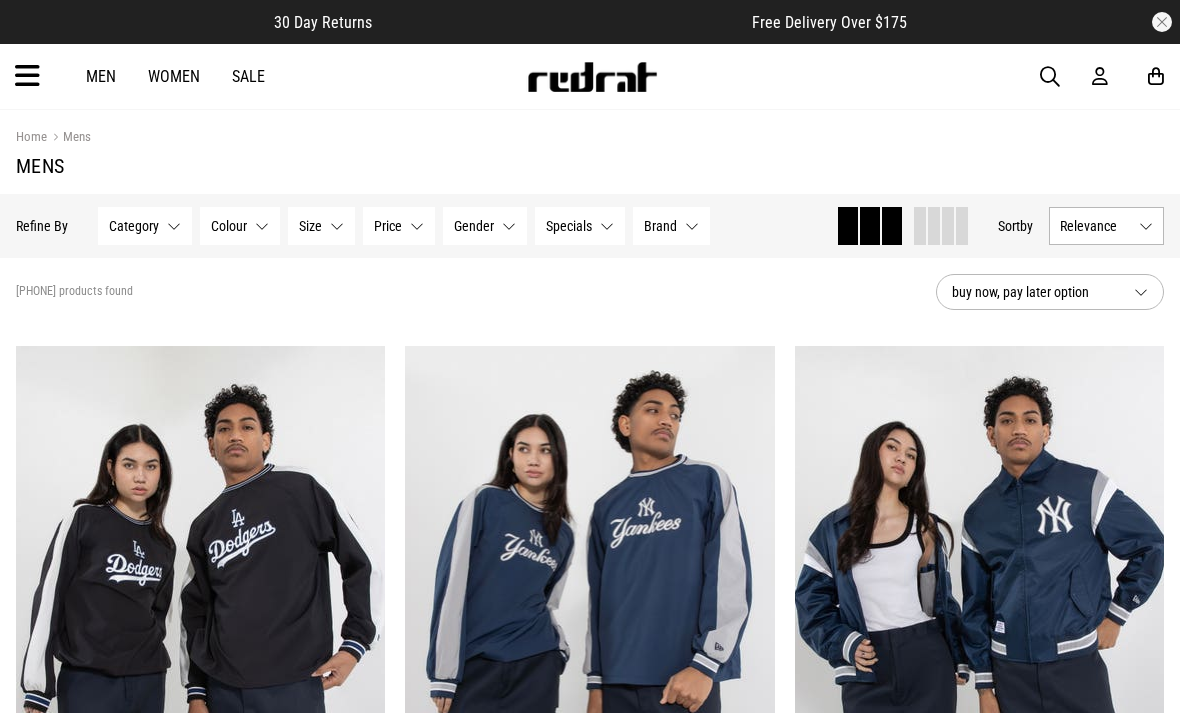 scroll, scrollTop: 0, scrollLeft: 0, axis: both 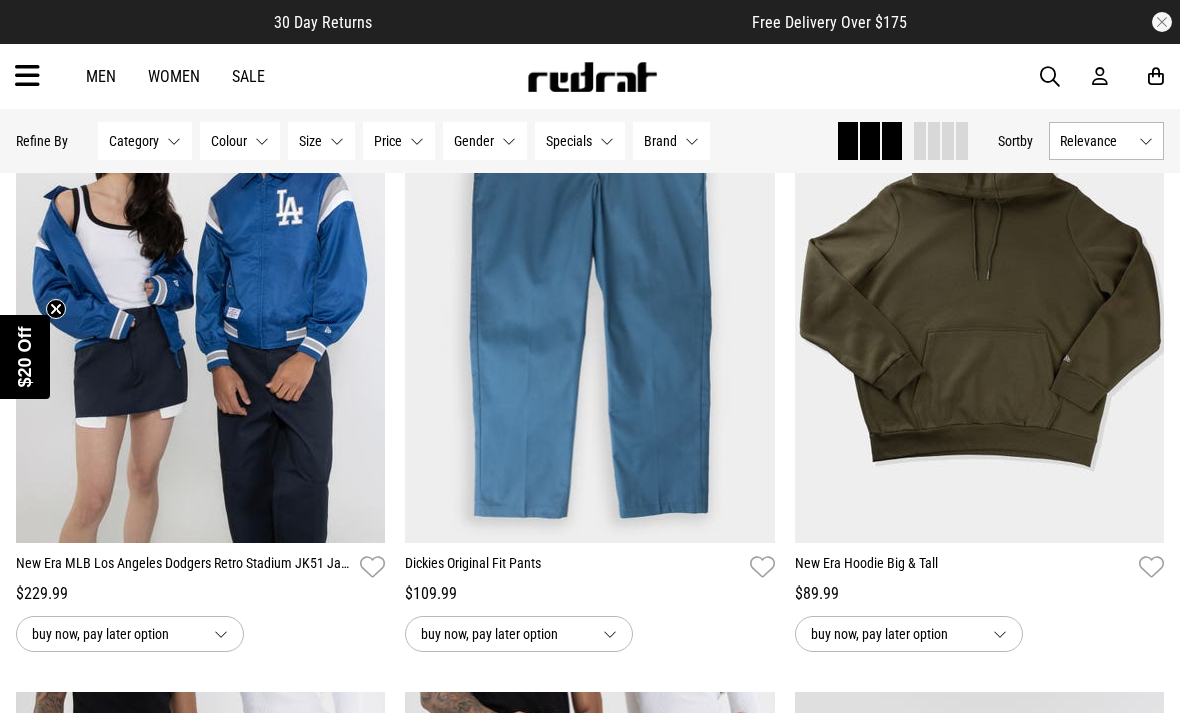 click on "Dickies Original Fit Pants" at bounding box center [573, 567] 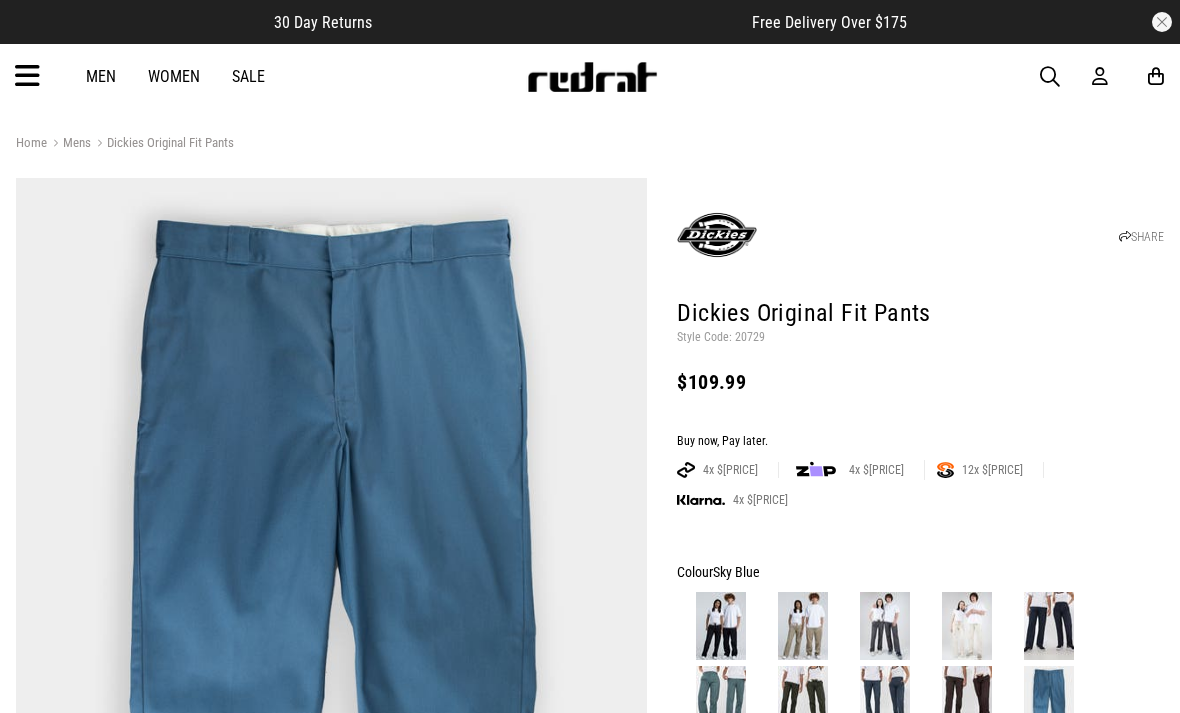 scroll, scrollTop: 0, scrollLeft: 0, axis: both 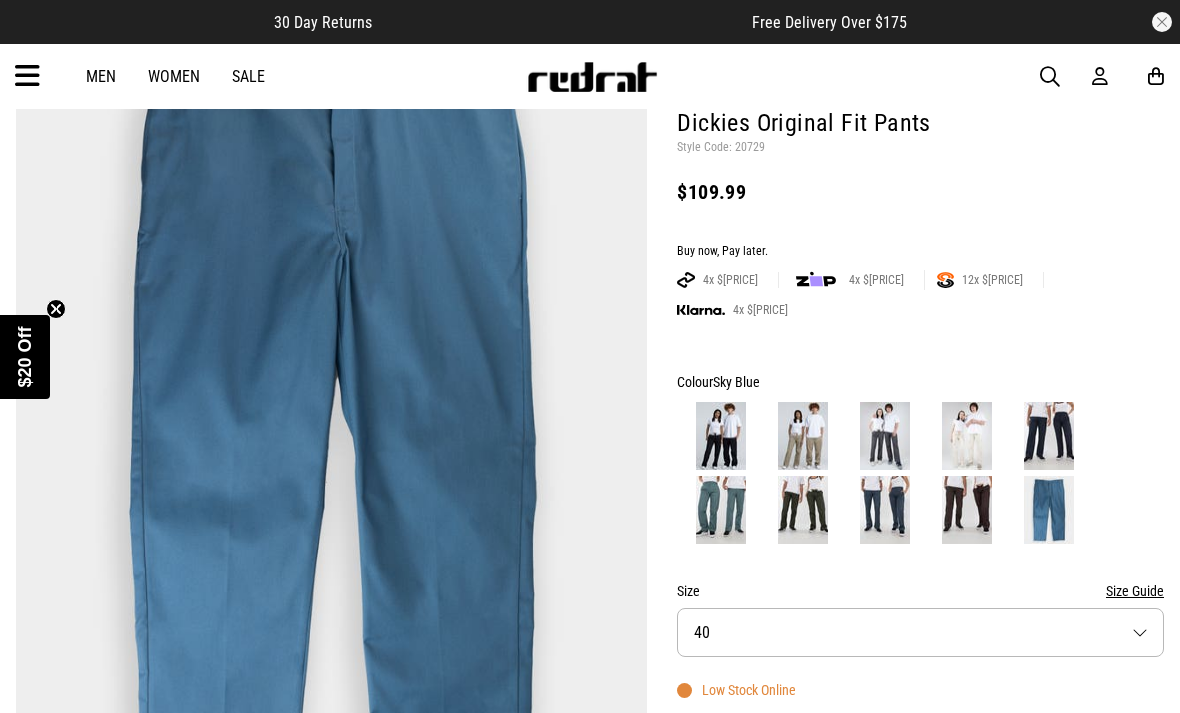 click at bounding box center (803, 436) 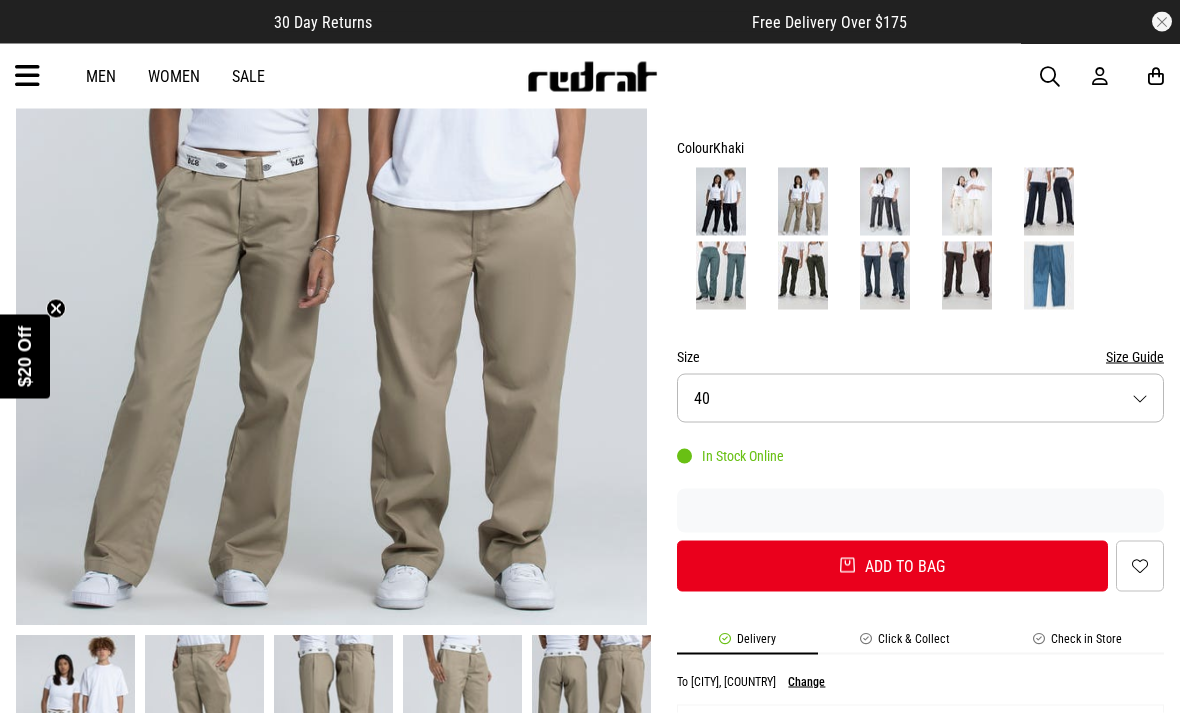 scroll, scrollTop: 418, scrollLeft: 0, axis: vertical 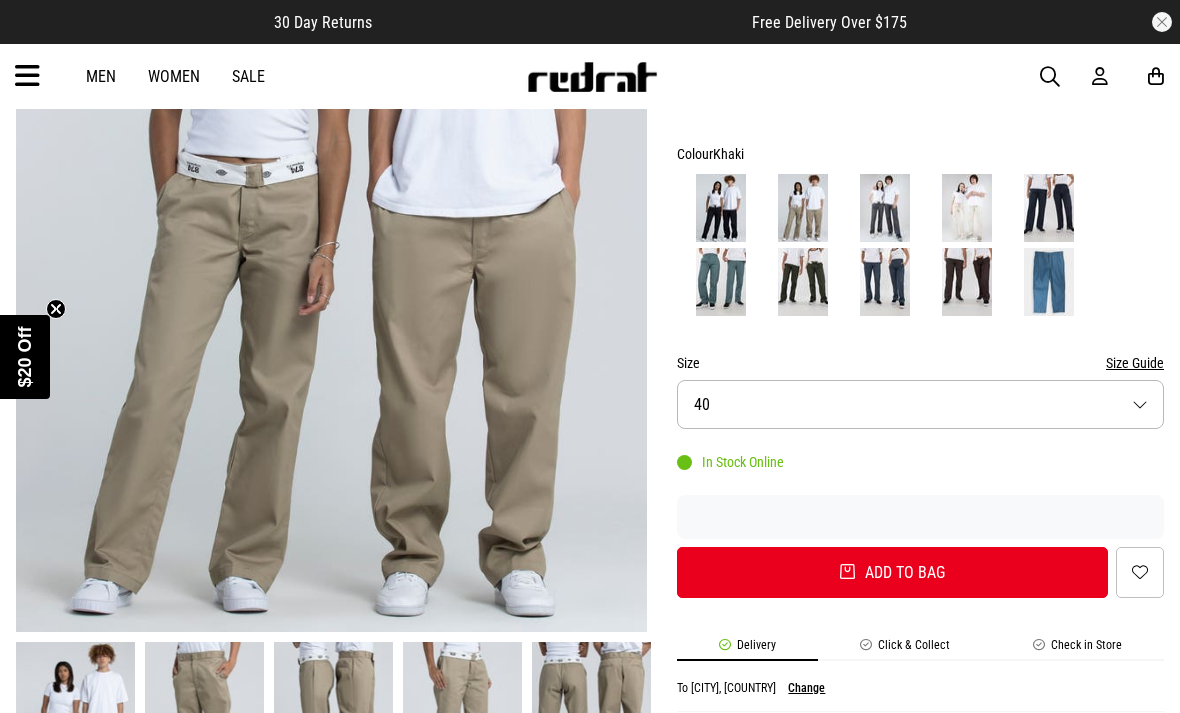 click on "Size [NUMBER]" at bounding box center [920, 404] 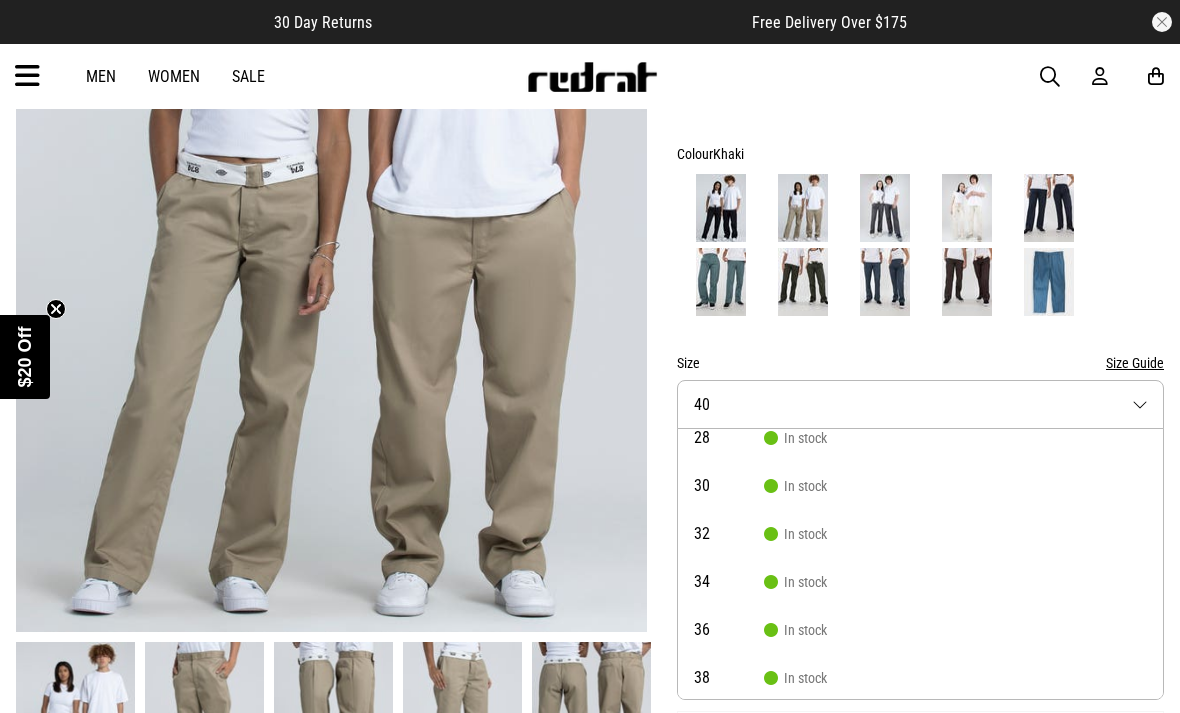 scroll, scrollTop: 65, scrollLeft: 0, axis: vertical 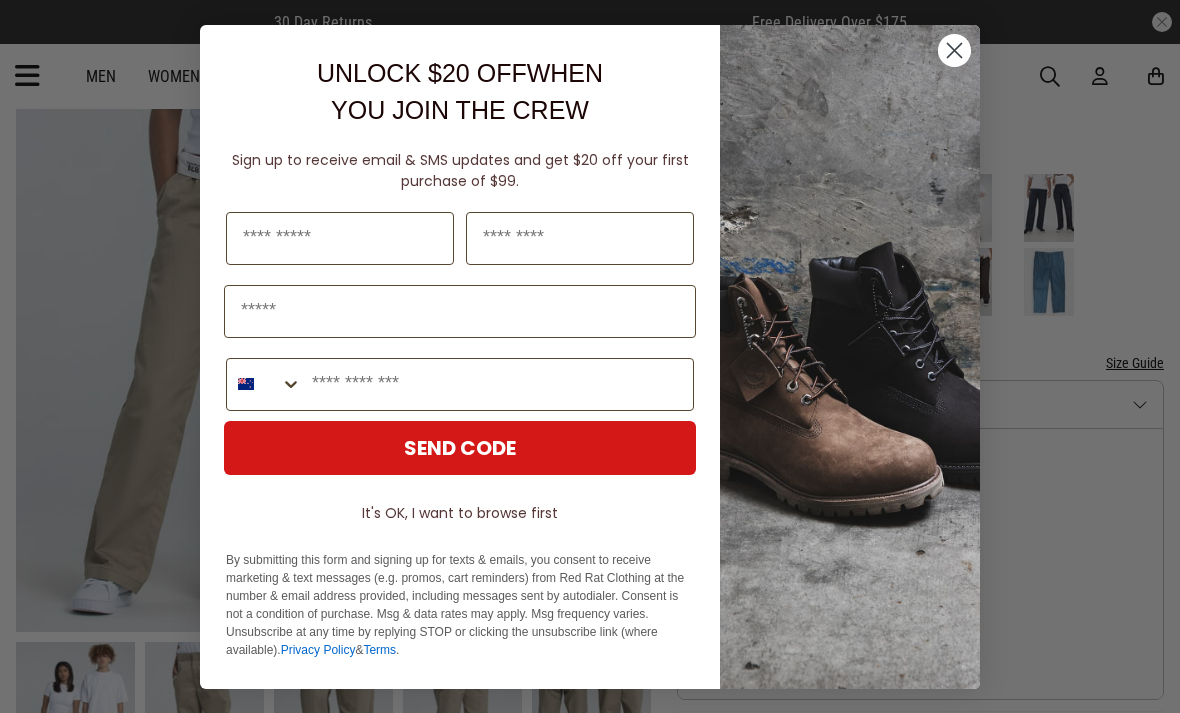 click at bounding box center [850, 357] 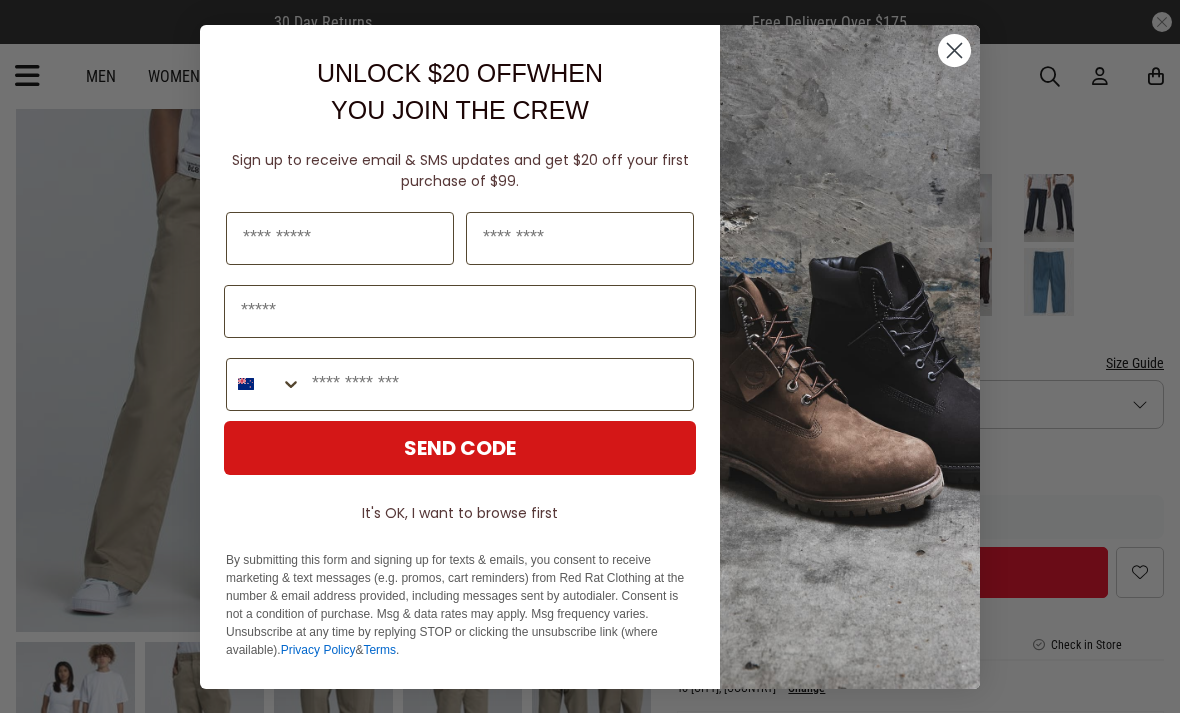 click 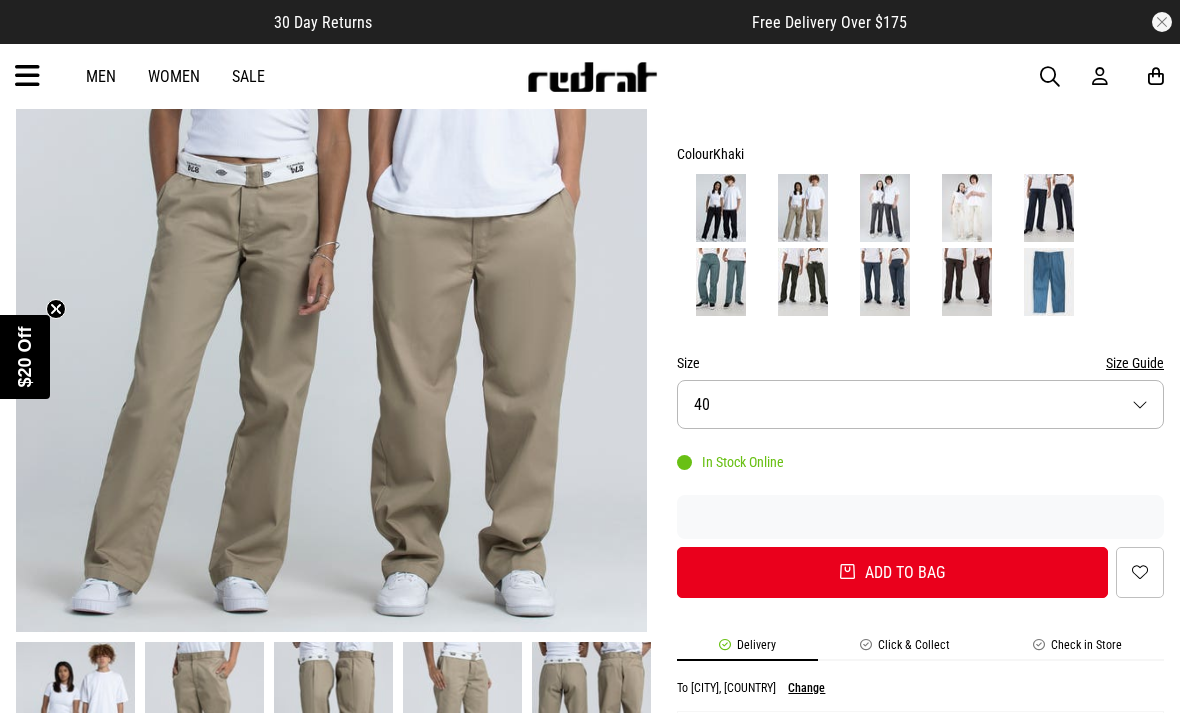 click at bounding box center (721, 282) 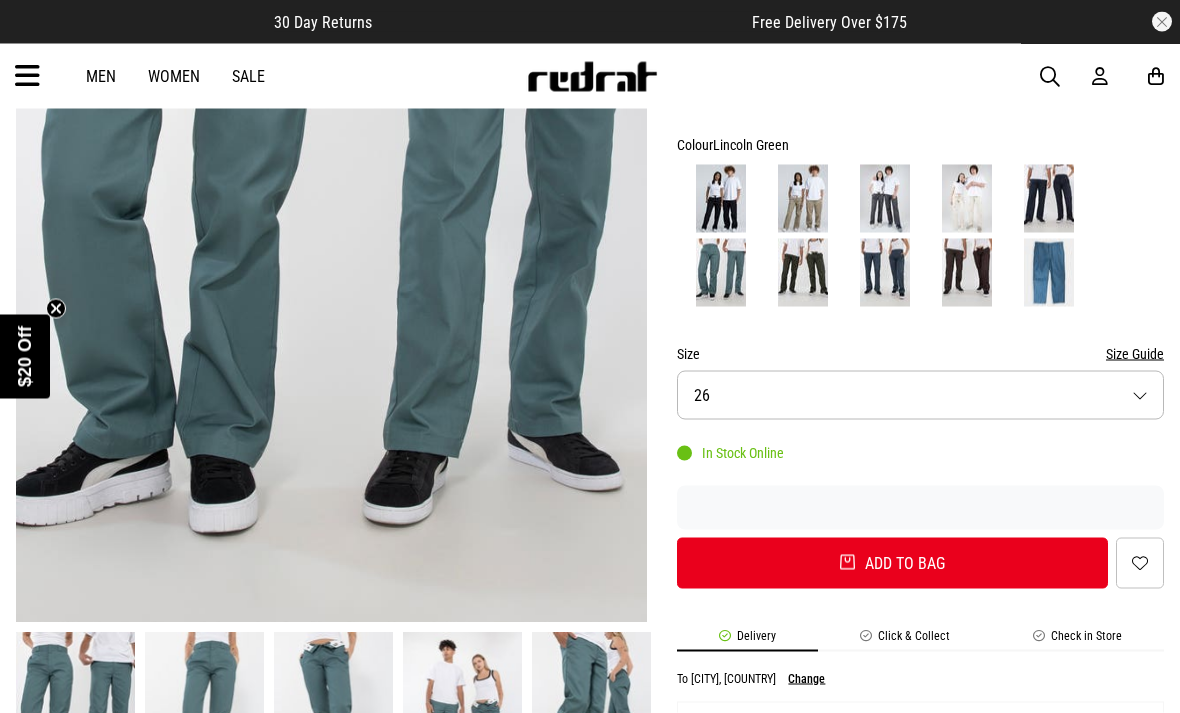 scroll, scrollTop: 428, scrollLeft: 0, axis: vertical 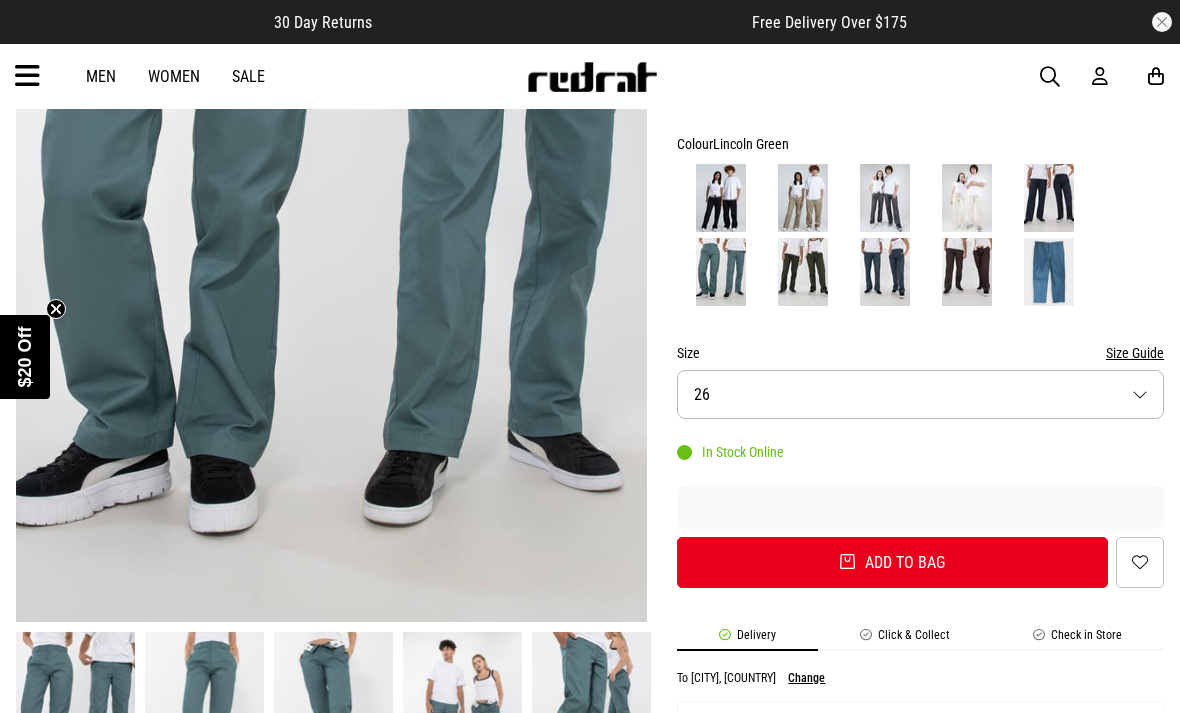 click on "Size [NUMBER]" at bounding box center [920, 394] 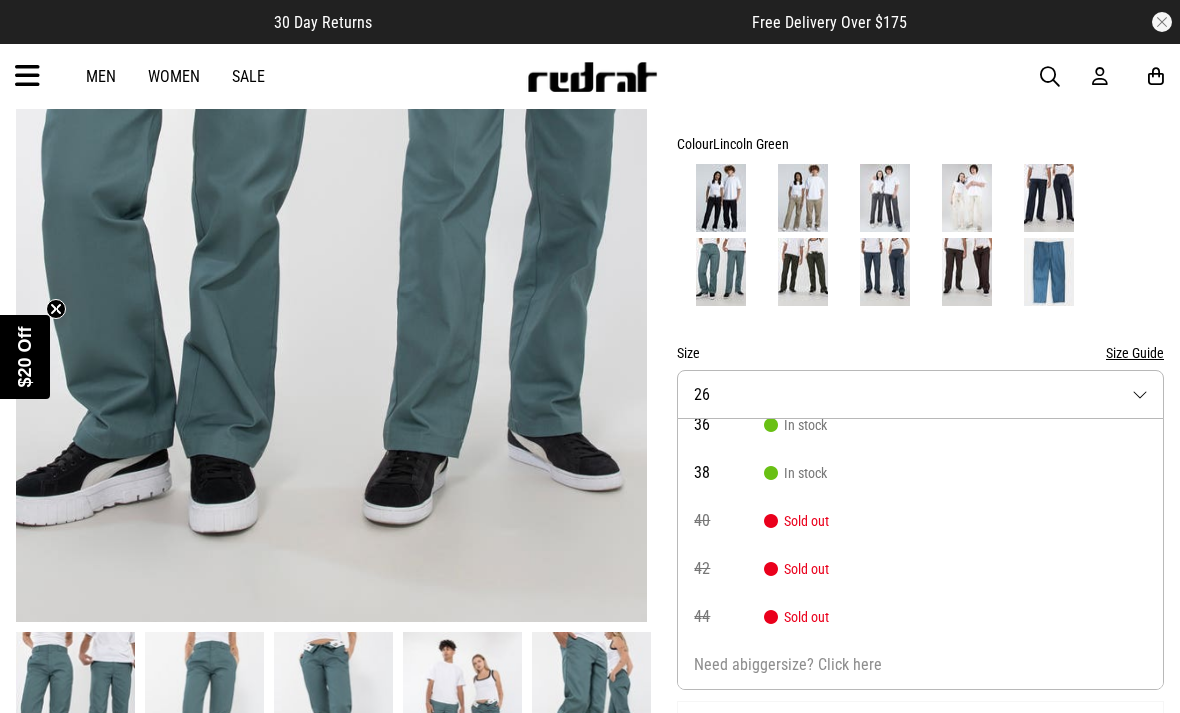 scroll, scrollTop: 258, scrollLeft: 0, axis: vertical 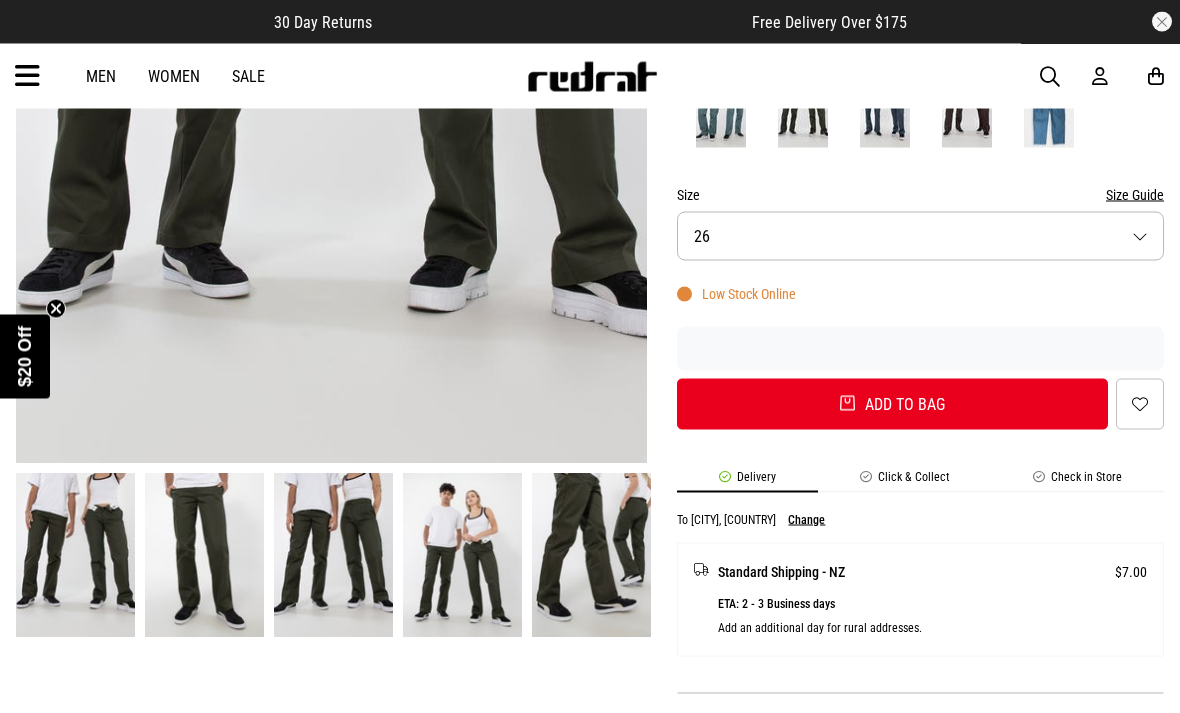 click on "Size [NUMBER]" at bounding box center [920, 236] 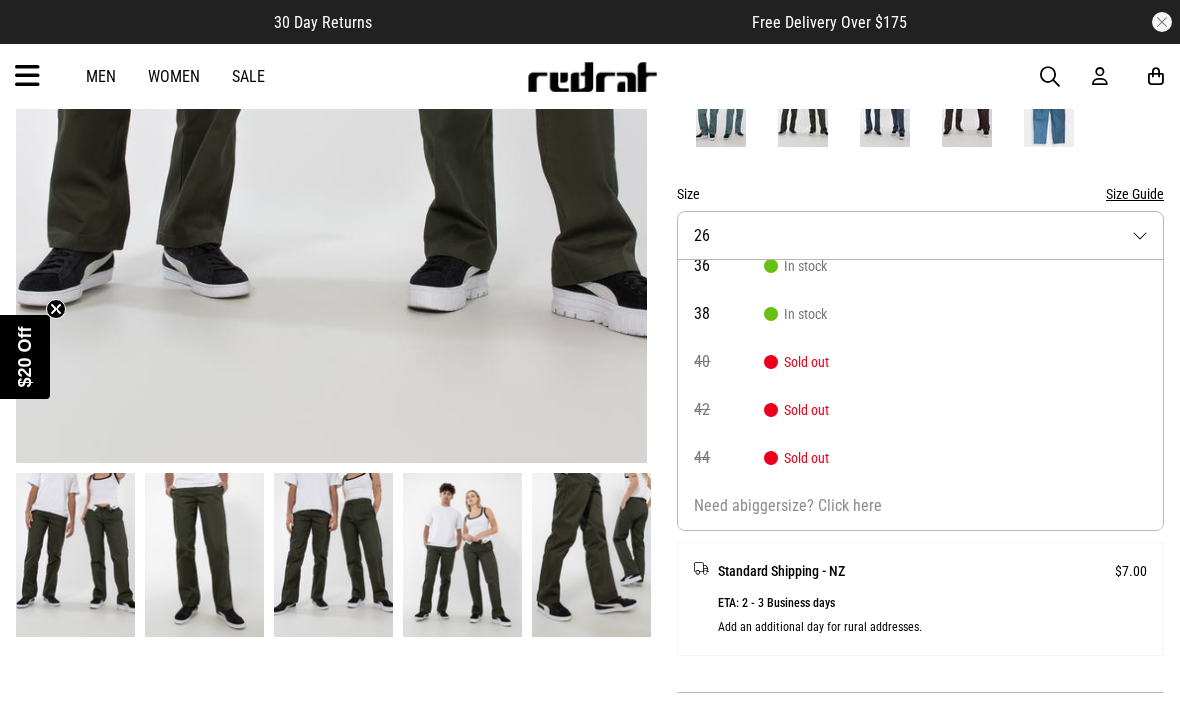 scroll, scrollTop: 258, scrollLeft: 0, axis: vertical 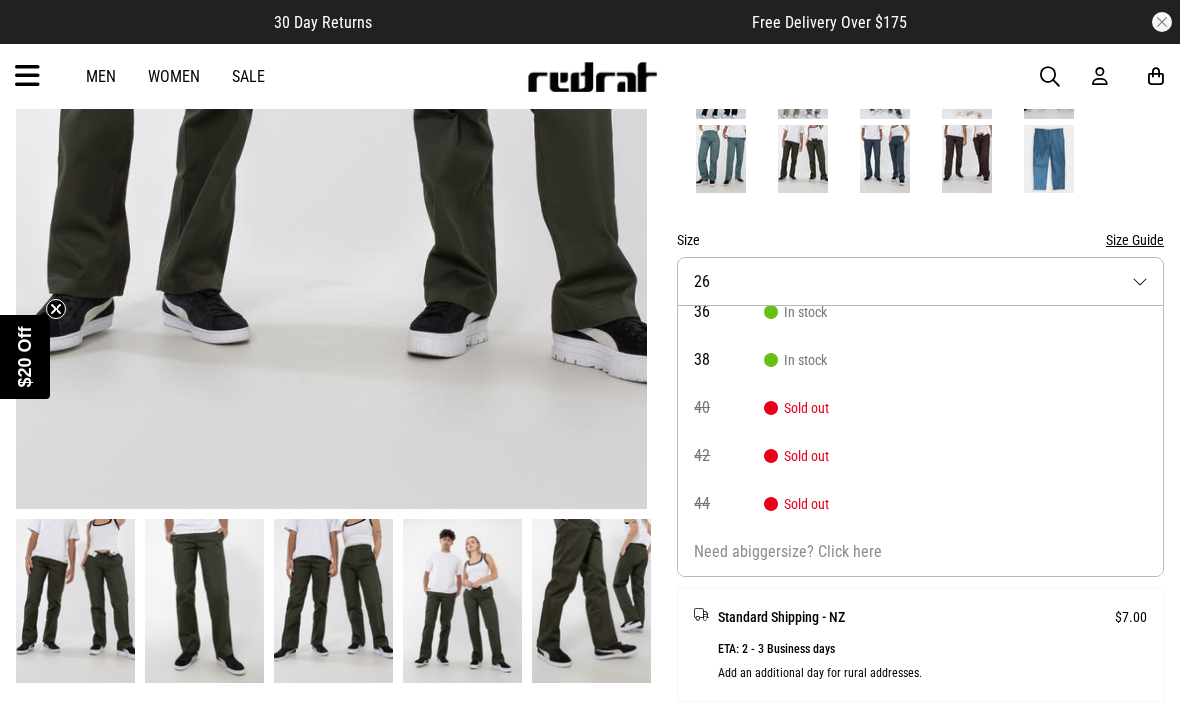 click at bounding box center (885, 159) 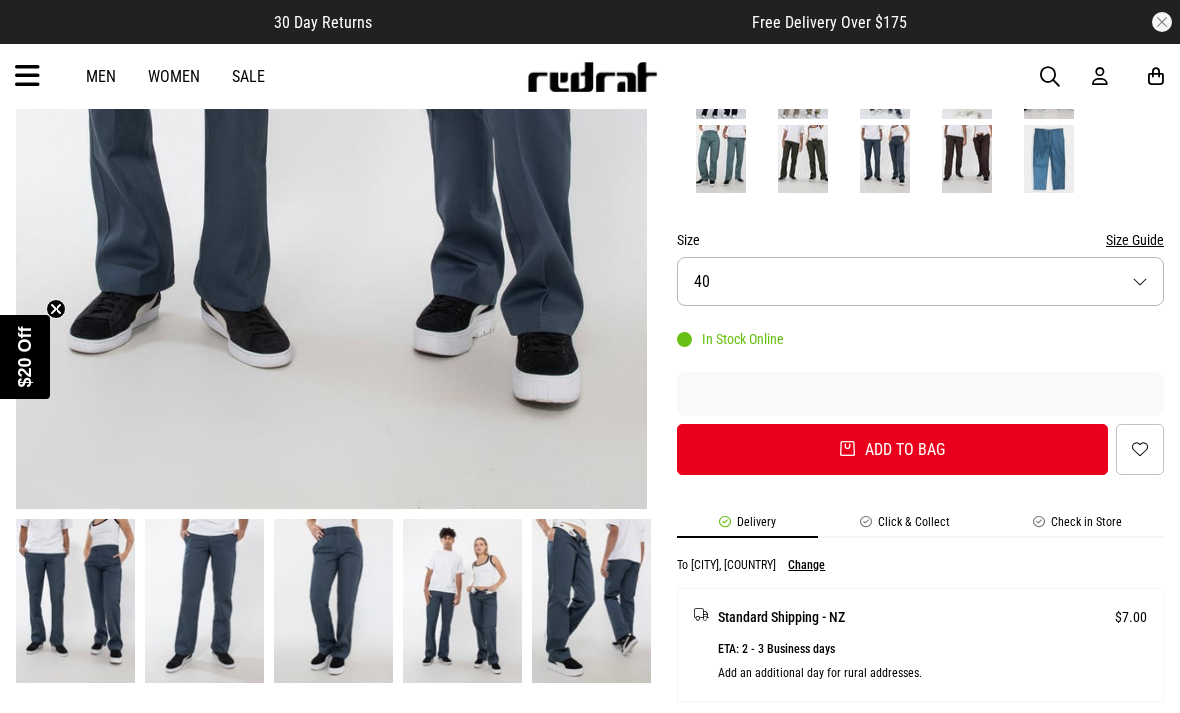 click on "Size [NUMBER]" at bounding box center [920, 281] 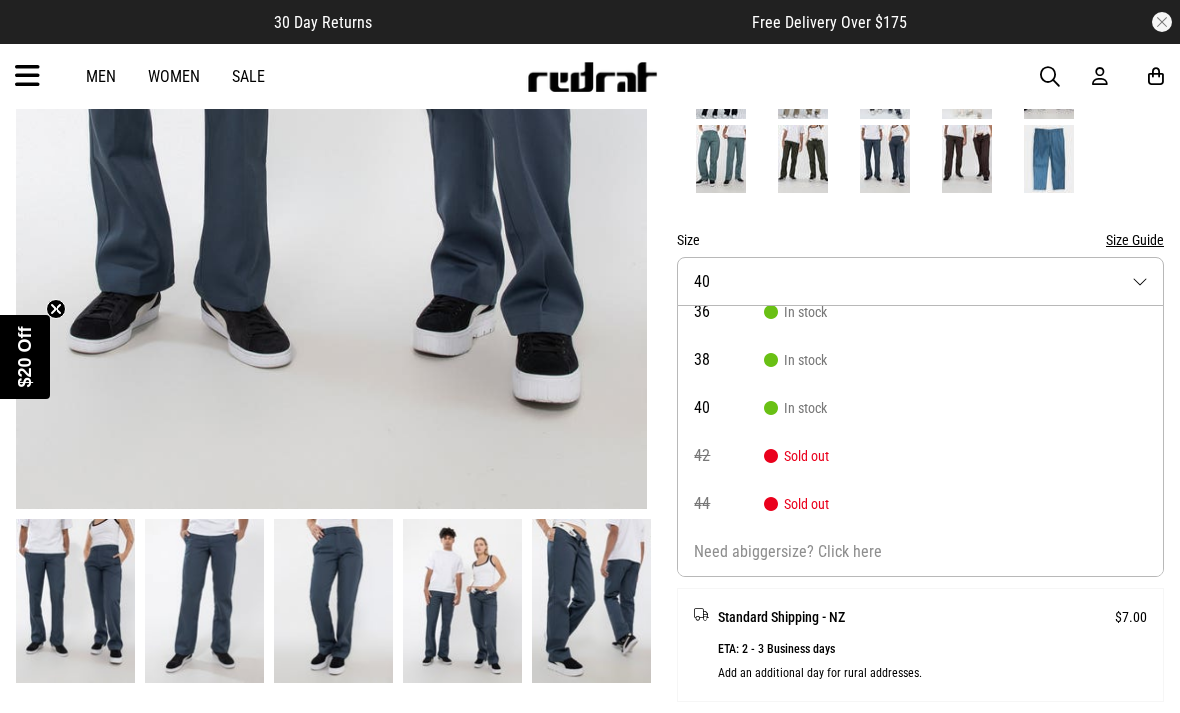 scroll, scrollTop: 258, scrollLeft: 0, axis: vertical 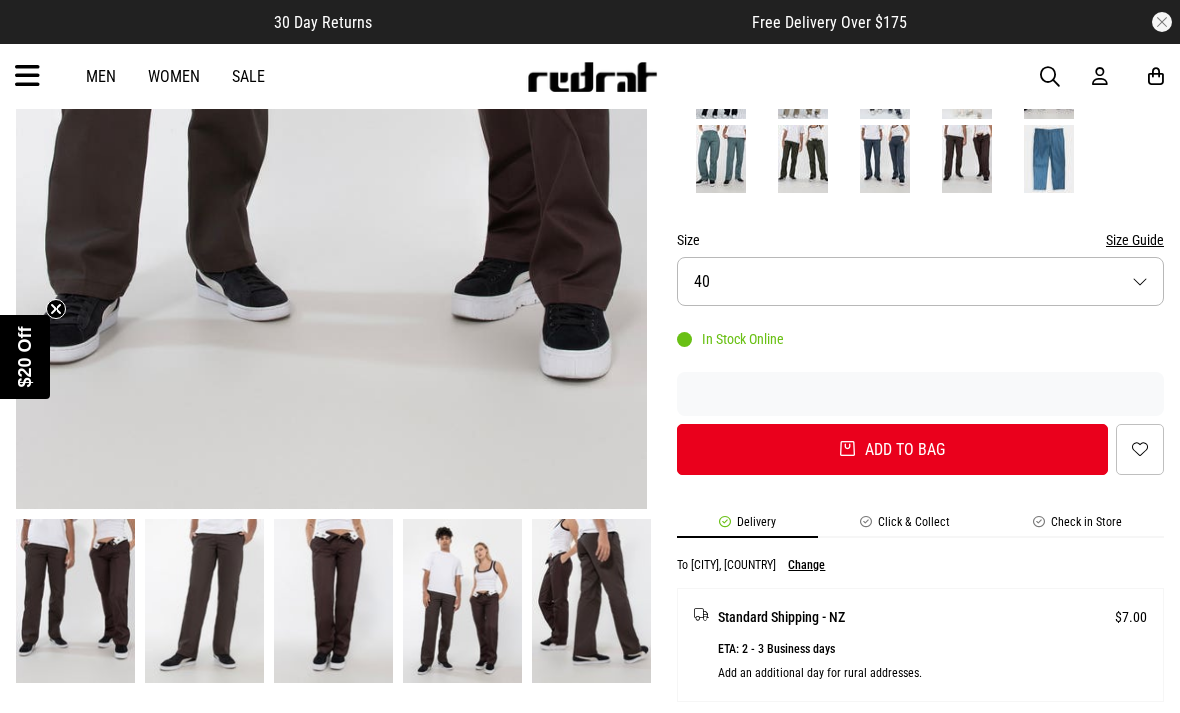 click on "Size [NUMBER]" at bounding box center [920, 281] 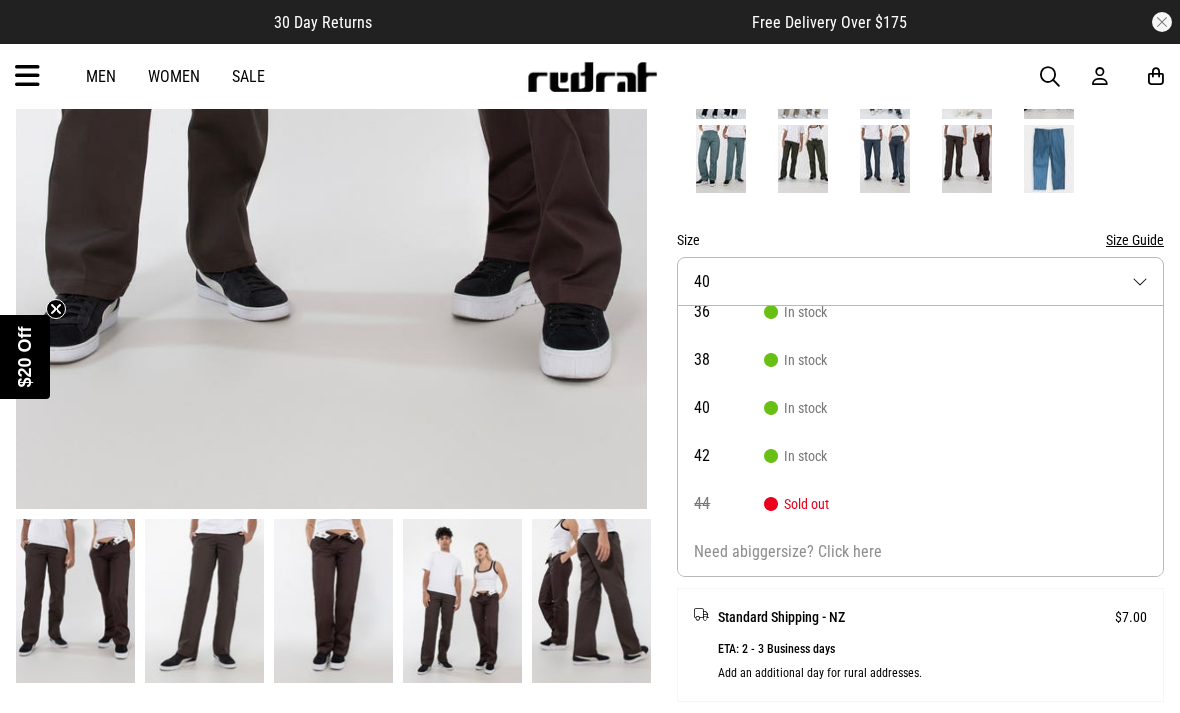 scroll, scrollTop: 258, scrollLeft: 0, axis: vertical 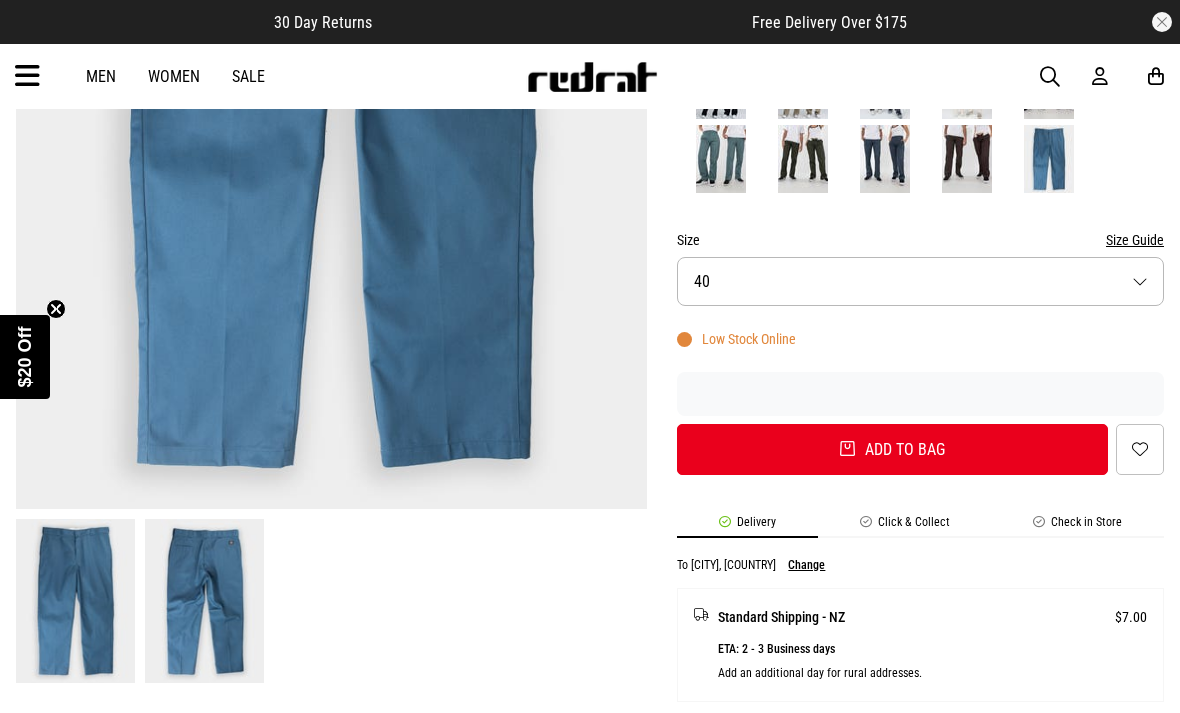 click on "Size [NUMBER]" at bounding box center (920, 281) 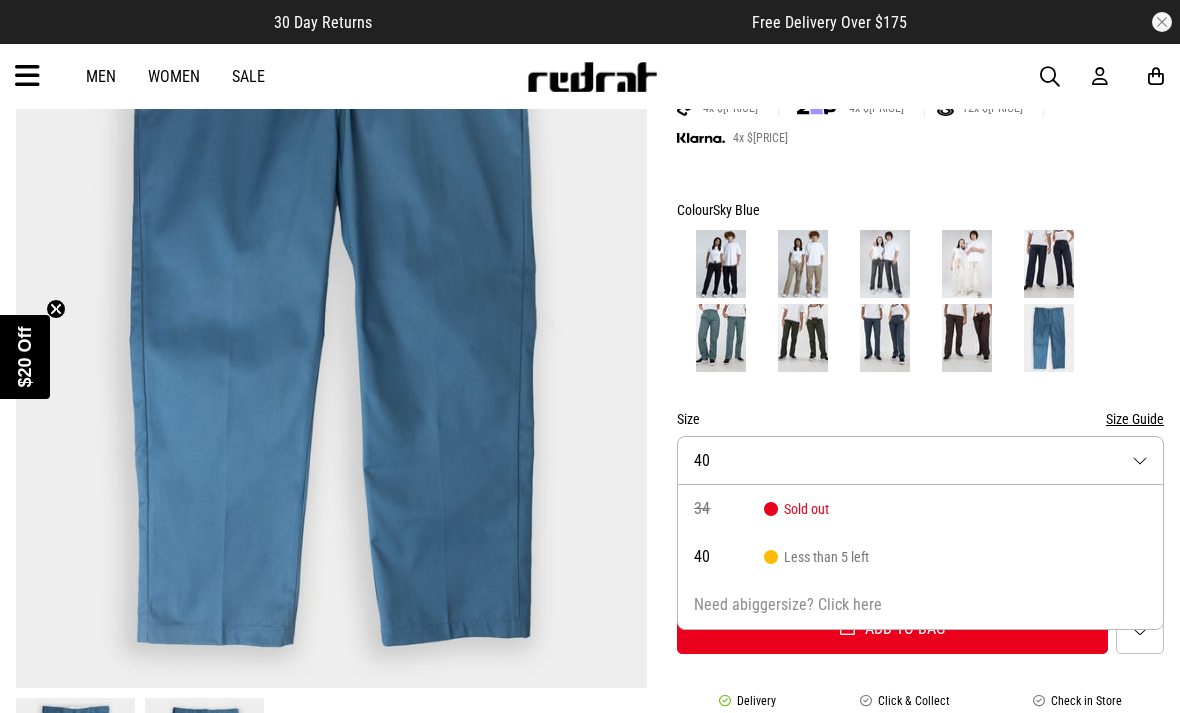 scroll, scrollTop: 360, scrollLeft: 0, axis: vertical 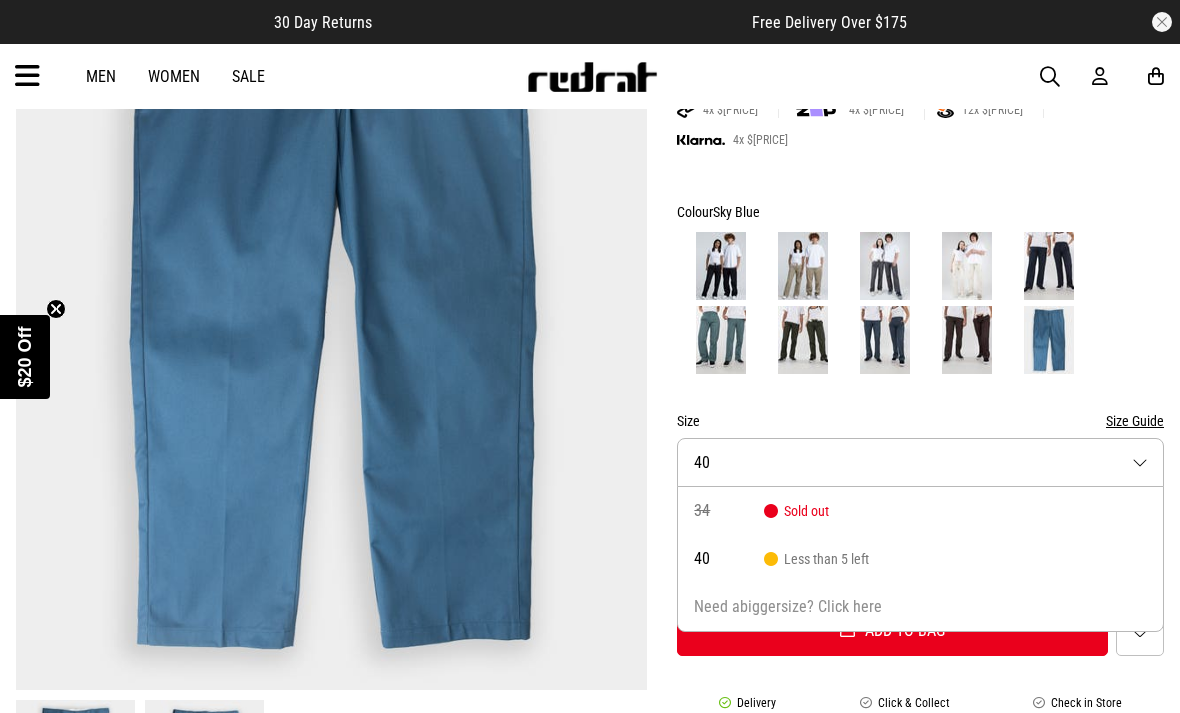 click at bounding box center (1049, 266) 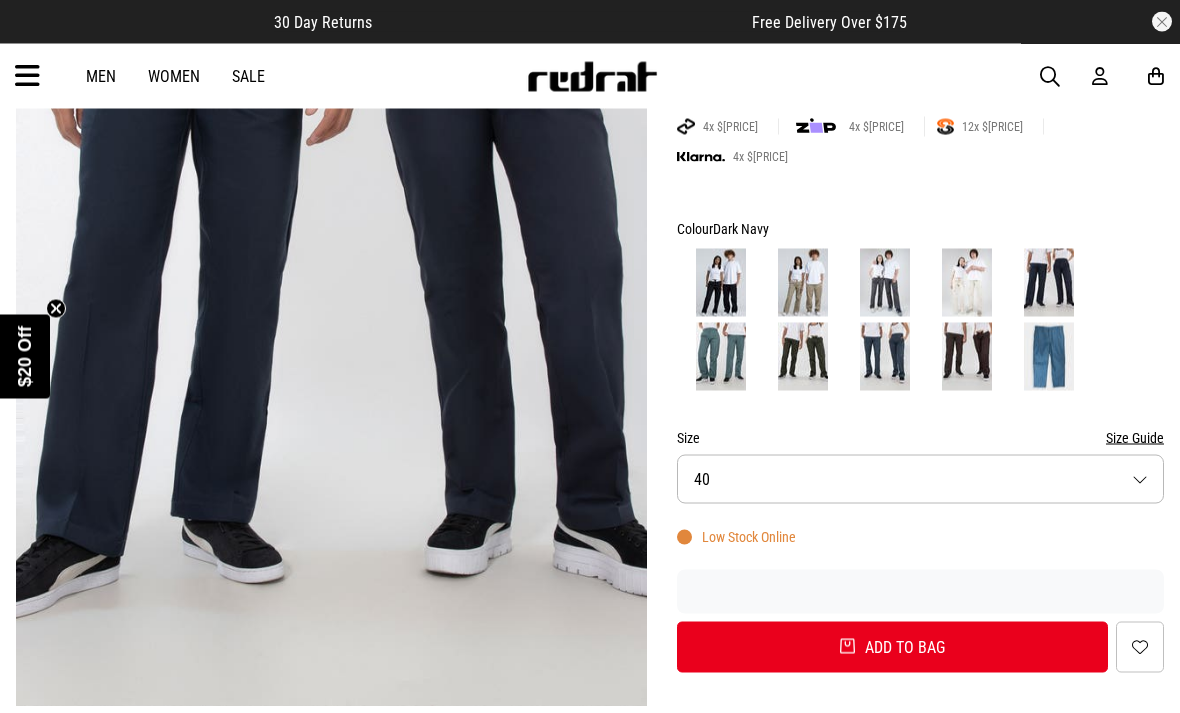 scroll, scrollTop: 351, scrollLeft: 0, axis: vertical 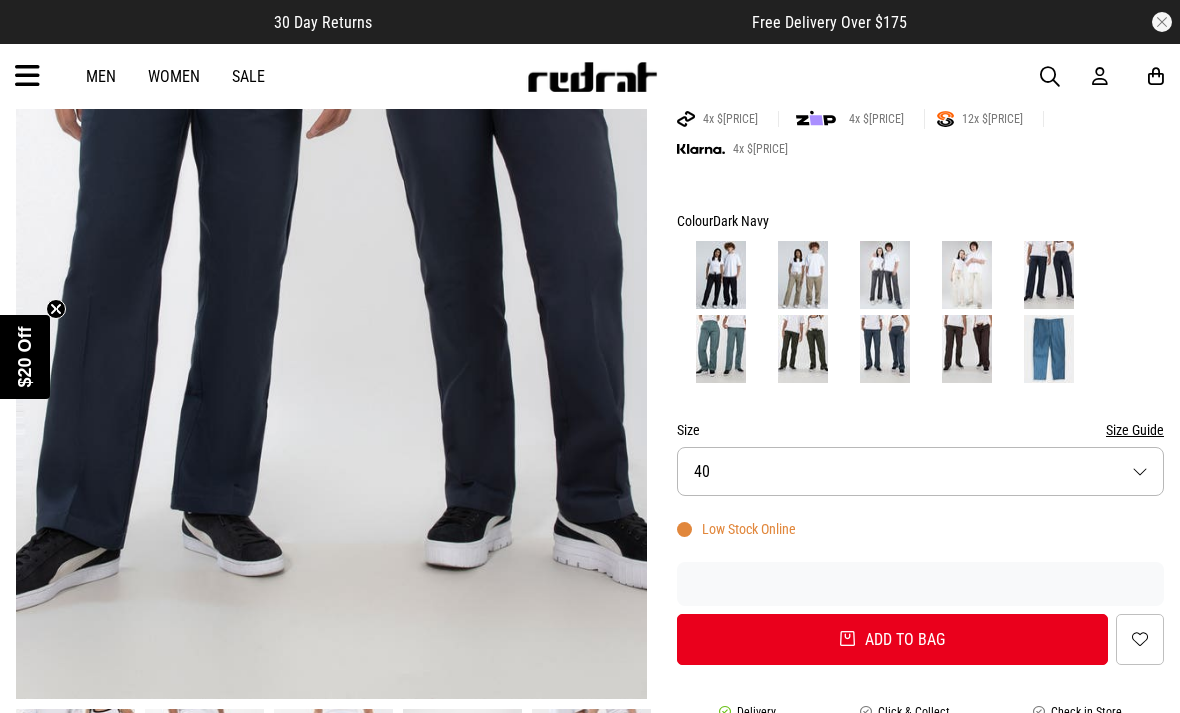 click on "Size [NUMBER]" at bounding box center [920, 471] 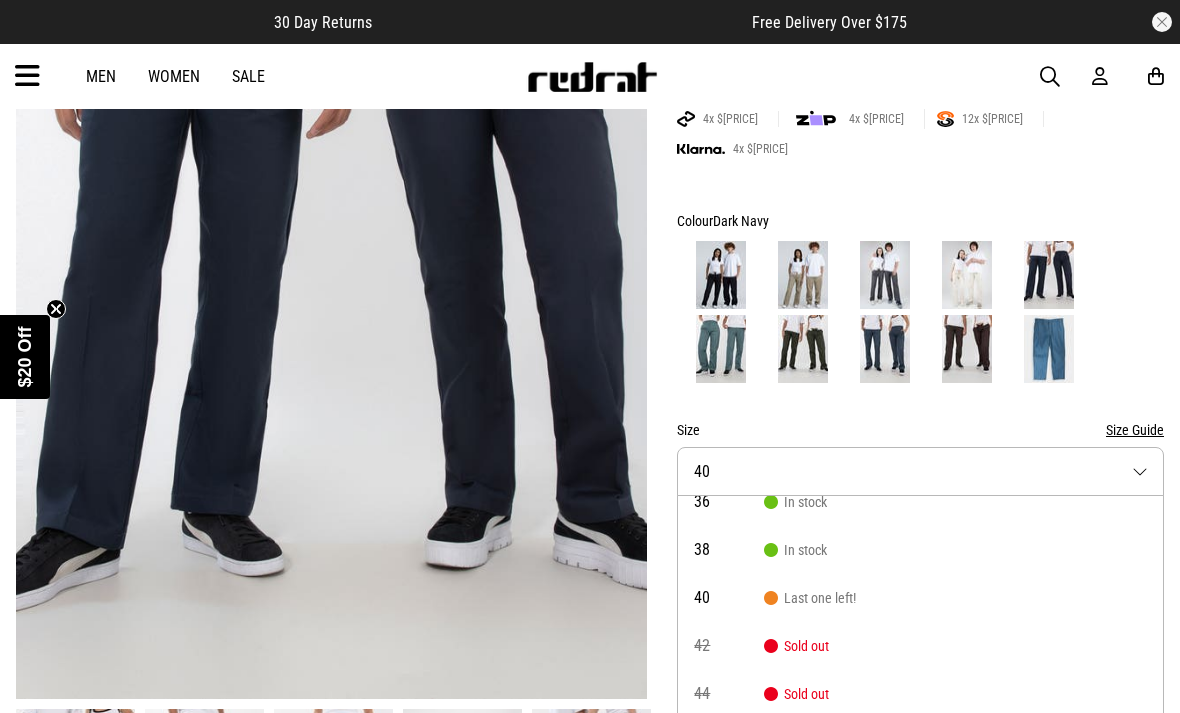scroll, scrollTop: 258, scrollLeft: 0, axis: vertical 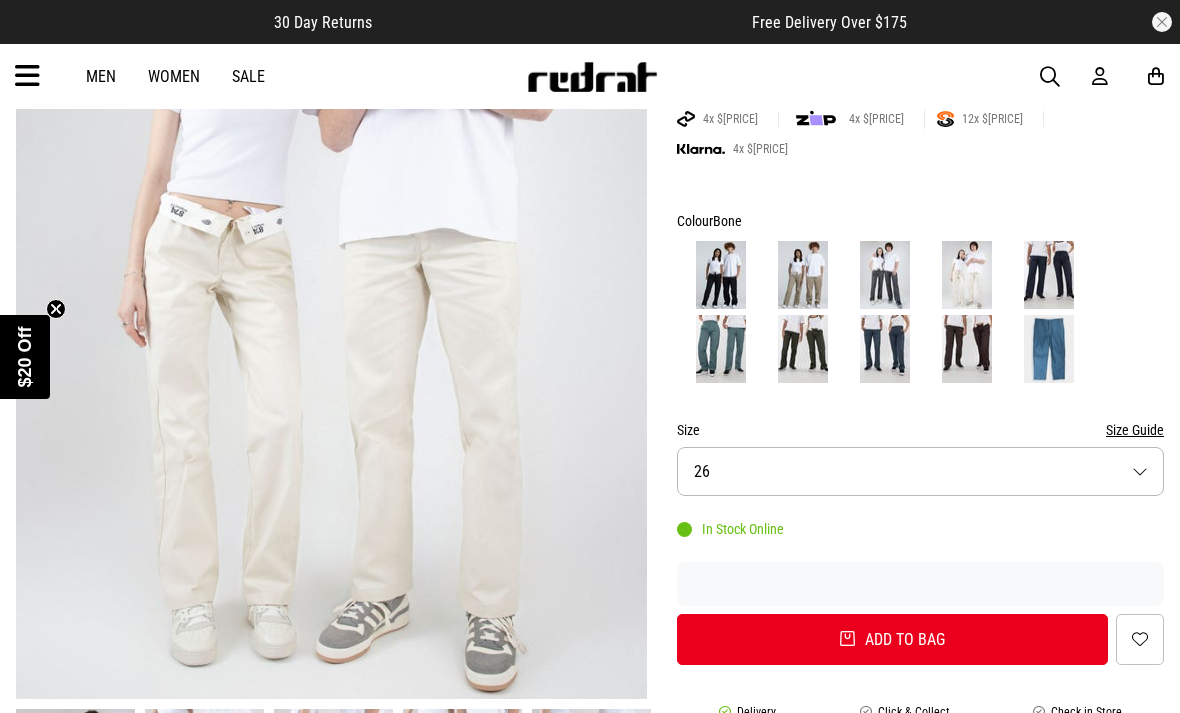 click on "Size [NUMBER]" at bounding box center (920, 471) 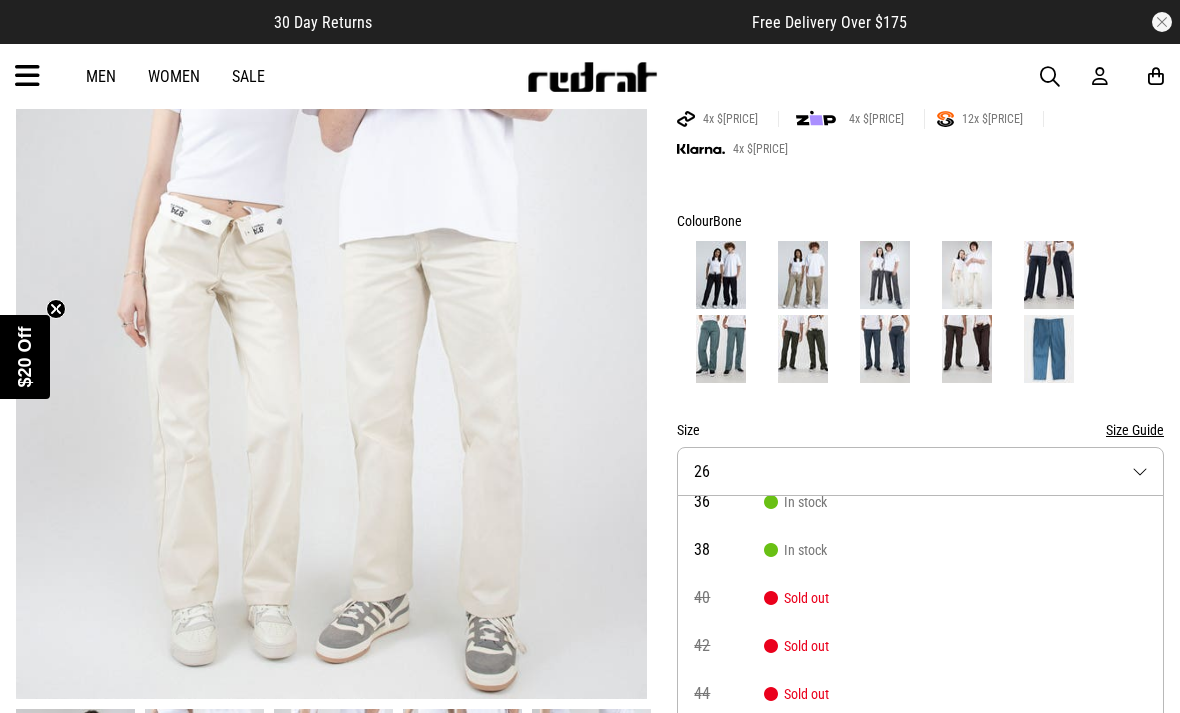 scroll, scrollTop: 258, scrollLeft: 0, axis: vertical 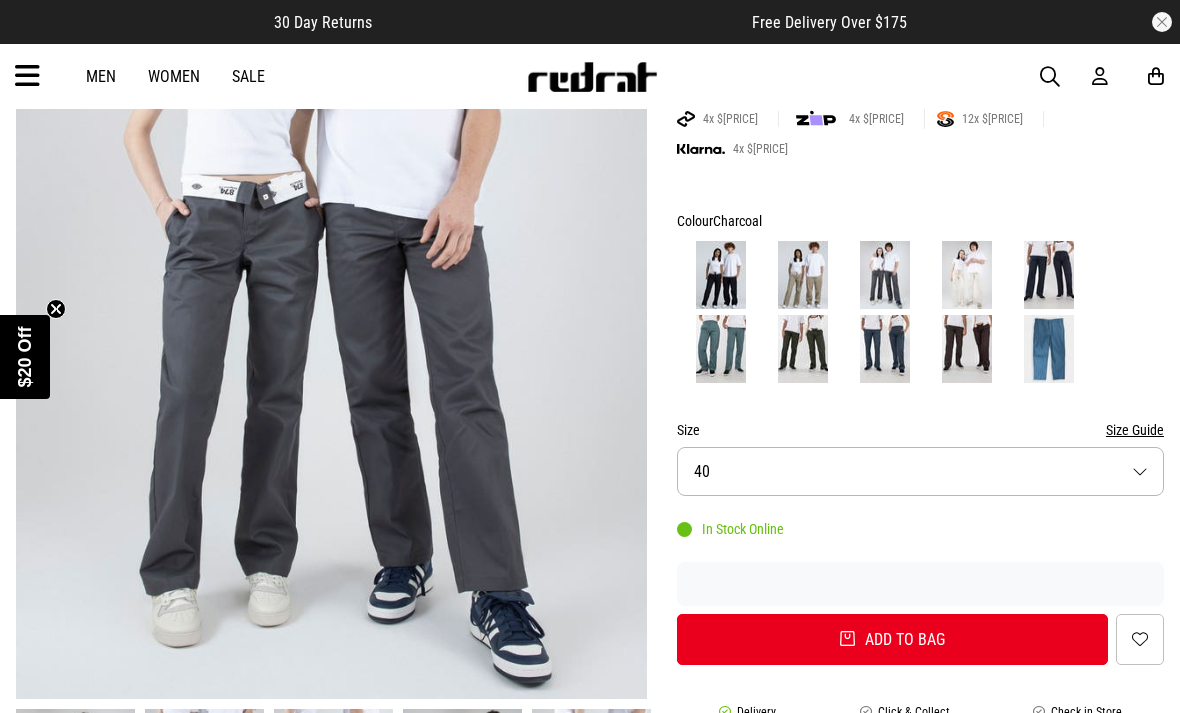 click on "Size [NUMBER]" at bounding box center [920, 471] 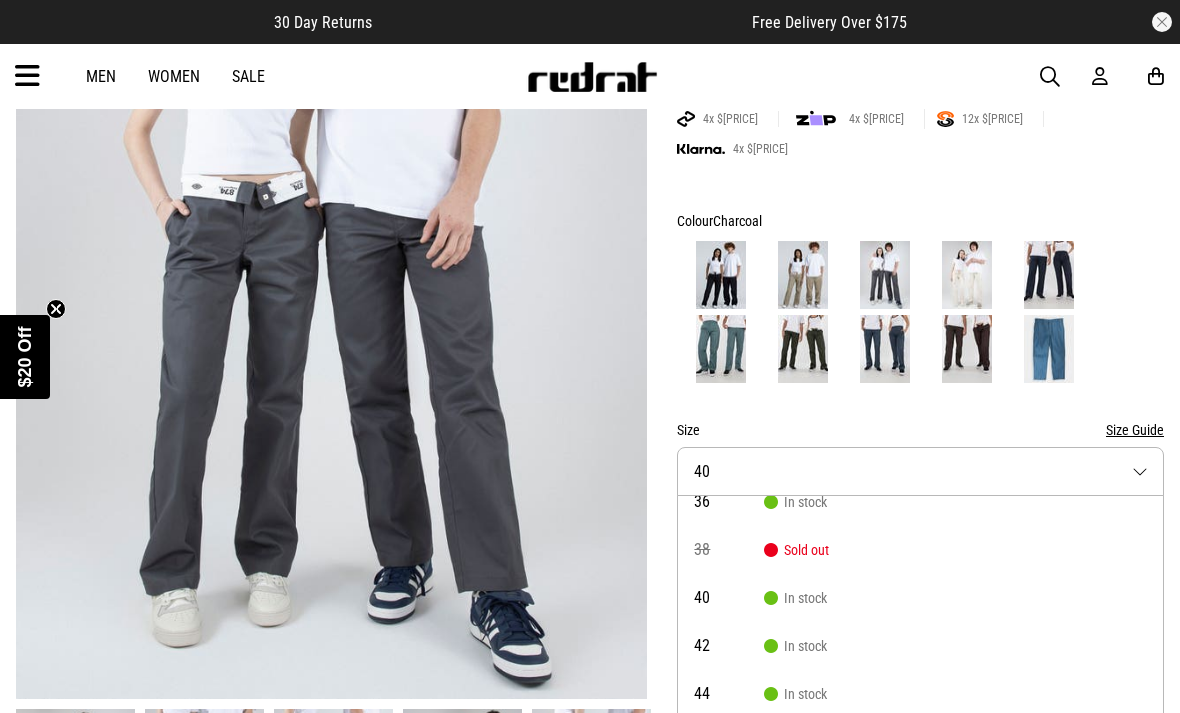 scroll, scrollTop: 258, scrollLeft: 0, axis: vertical 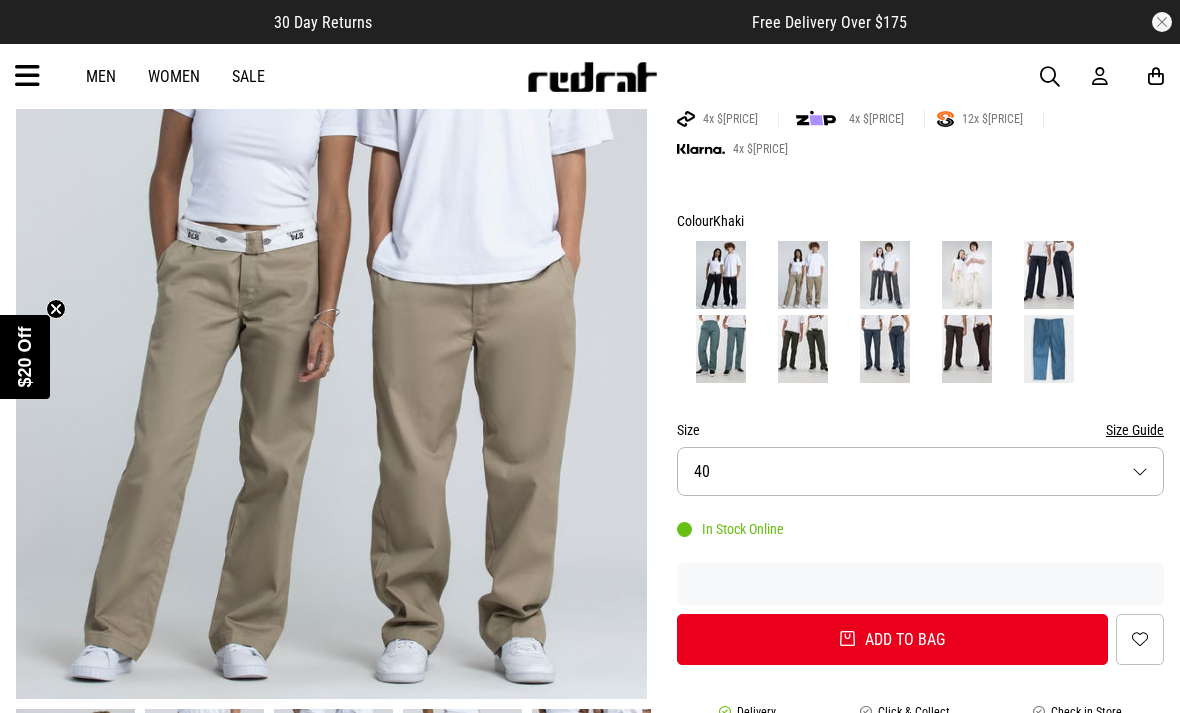 click on "Size [NUMBER]" at bounding box center (920, 471) 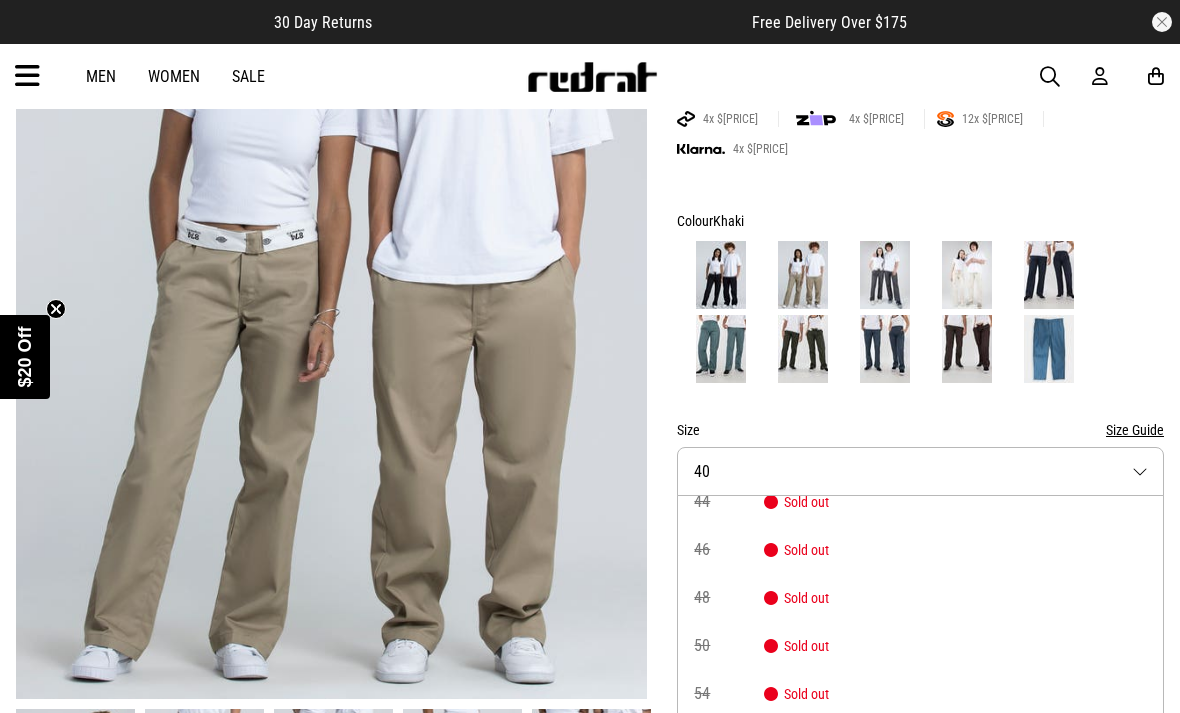 scroll, scrollTop: 450, scrollLeft: 0, axis: vertical 